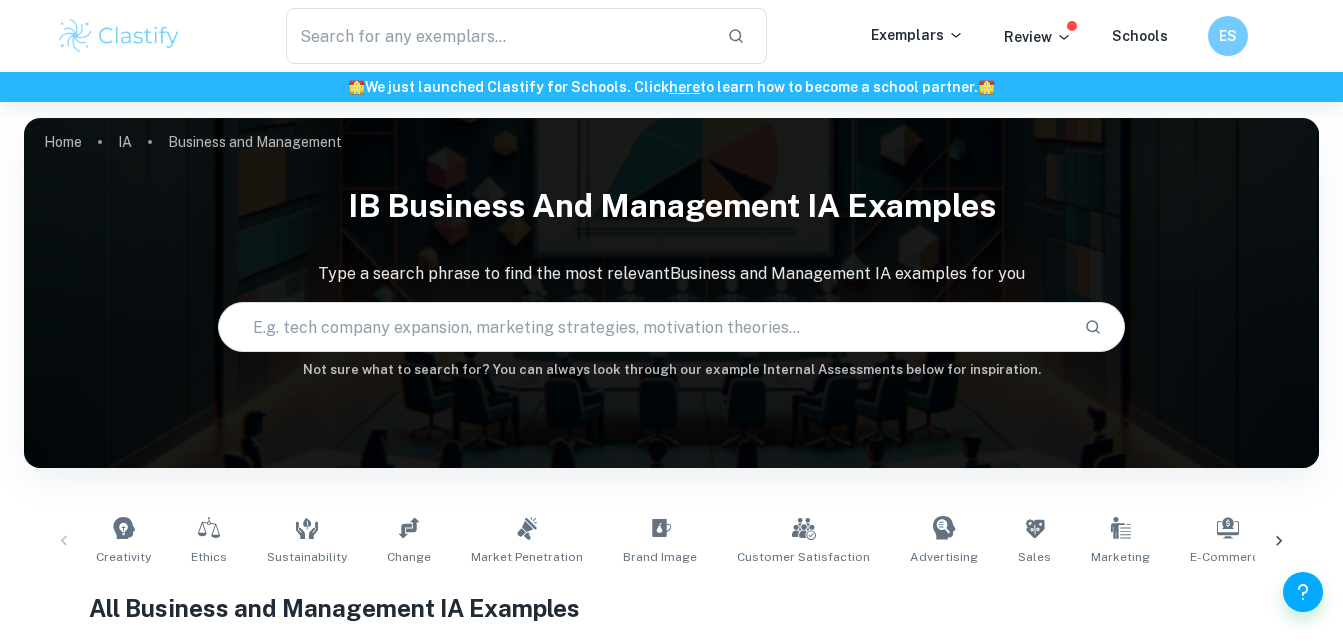 scroll, scrollTop: 562, scrollLeft: 0, axis: vertical 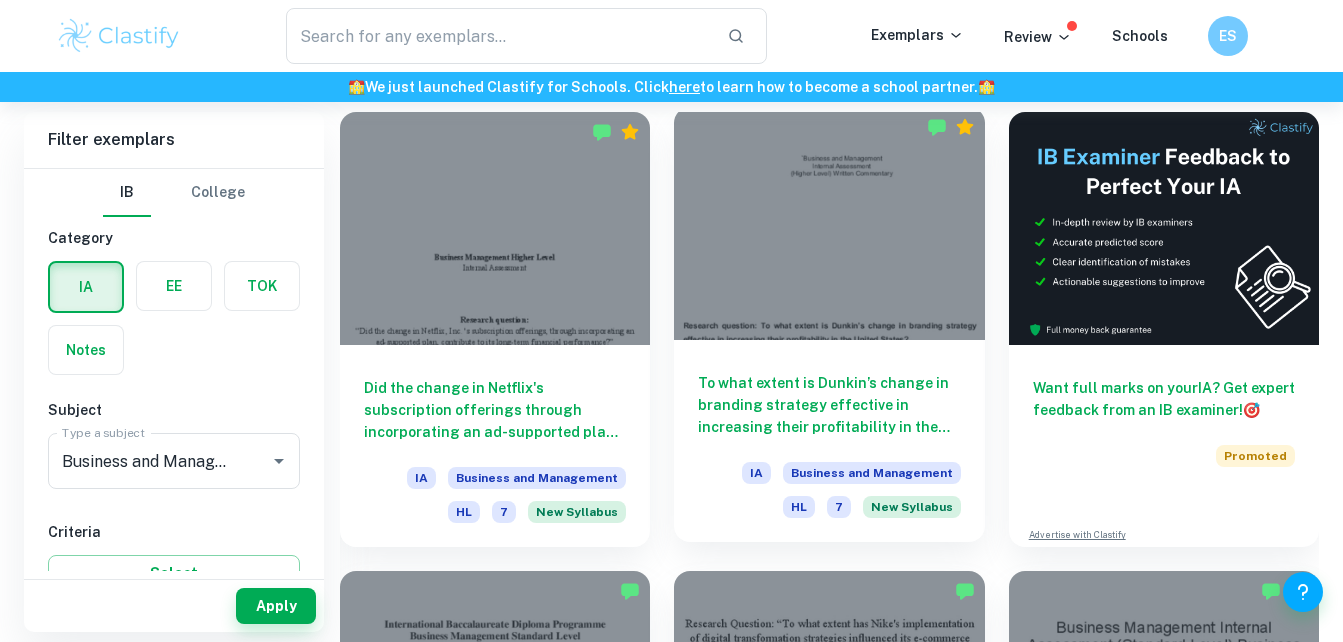 click on "To what extent is Dunkin’s change in branding strategy effective in increasing their profitability in the United States? IA Business and Management HL 7 New Syllabus" at bounding box center [829, 441] 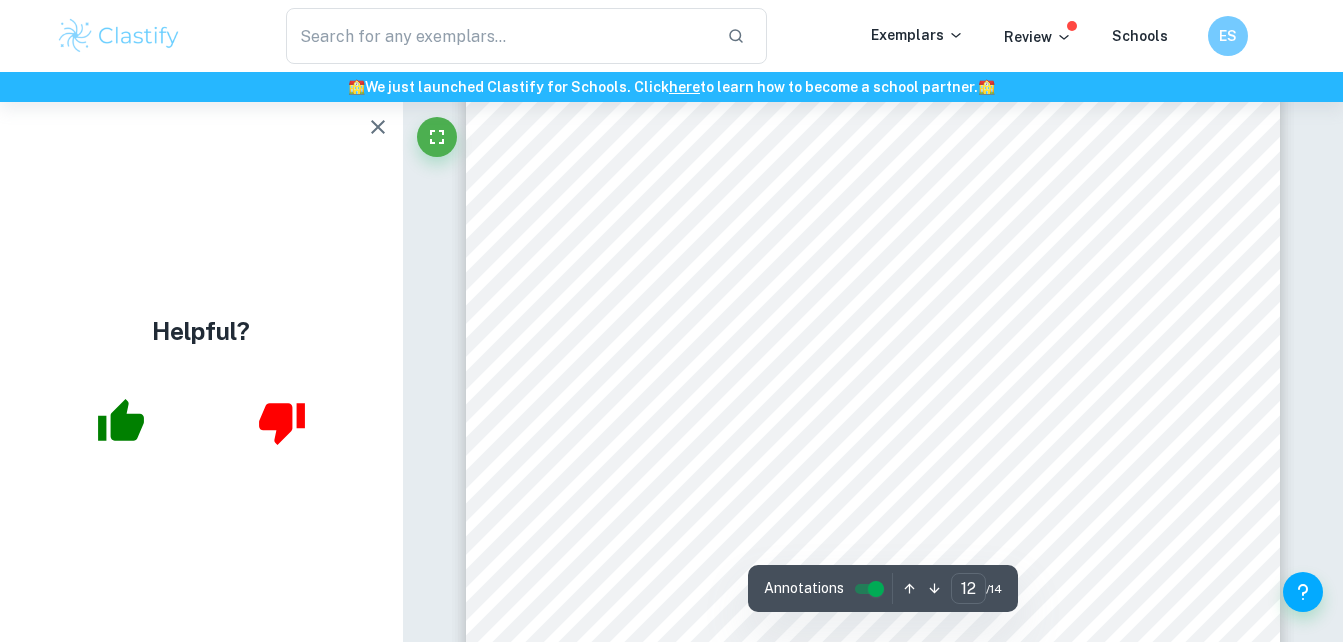 scroll, scrollTop: 13324, scrollLeft: 0, axis: vertical 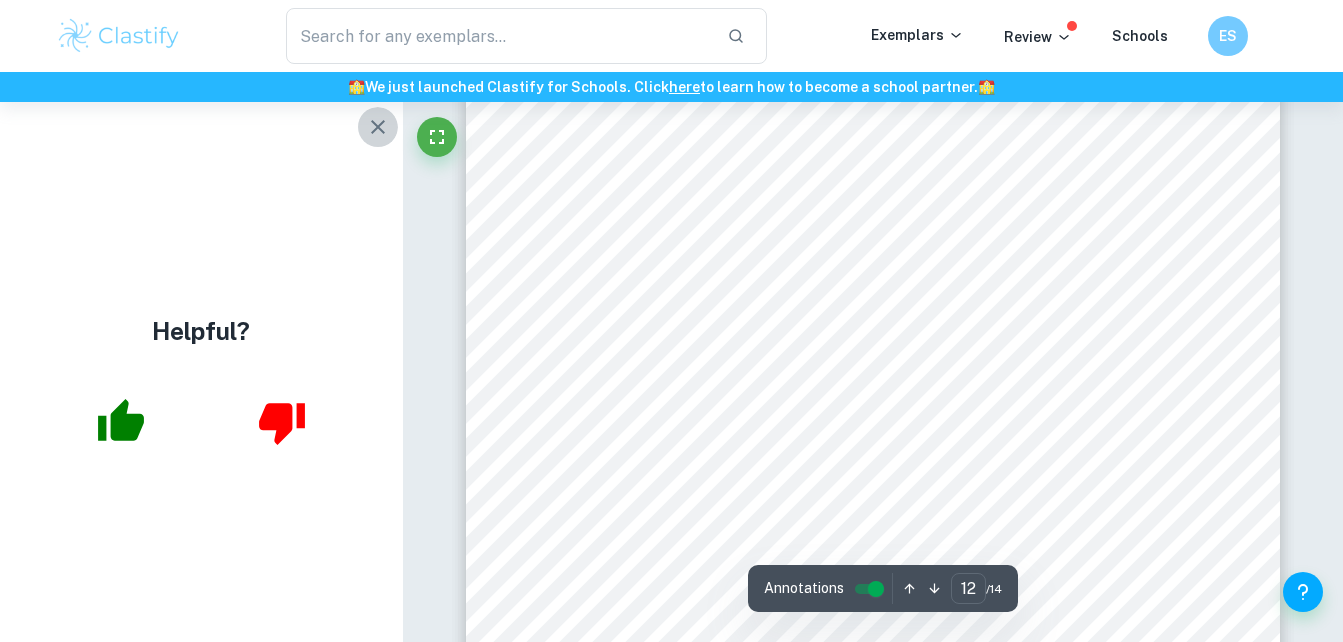 click 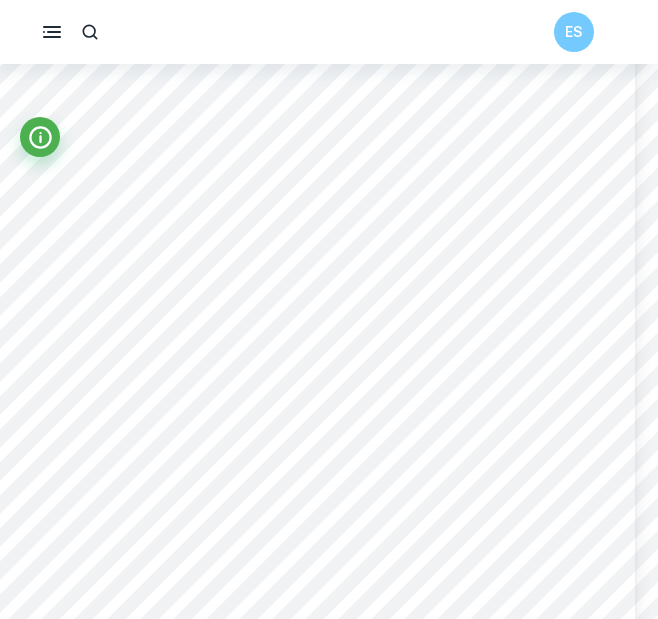 scroll, scrollTop: 11690, scrollLeft: 21, axis: both 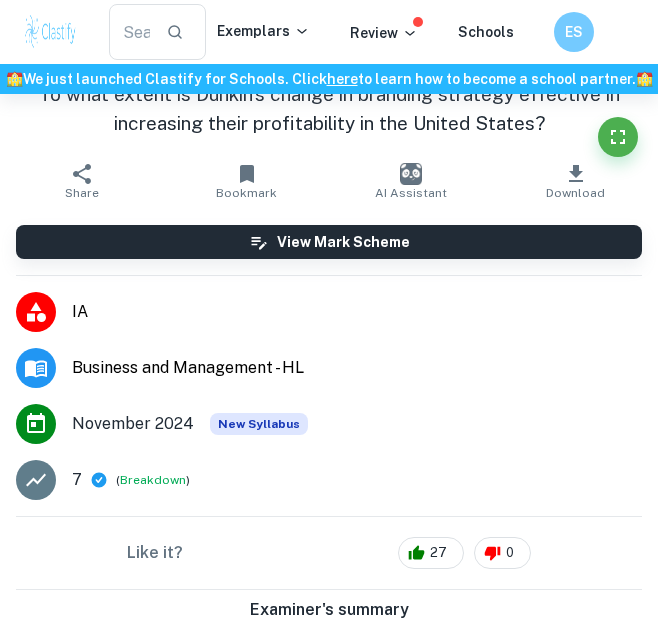 type on "3" 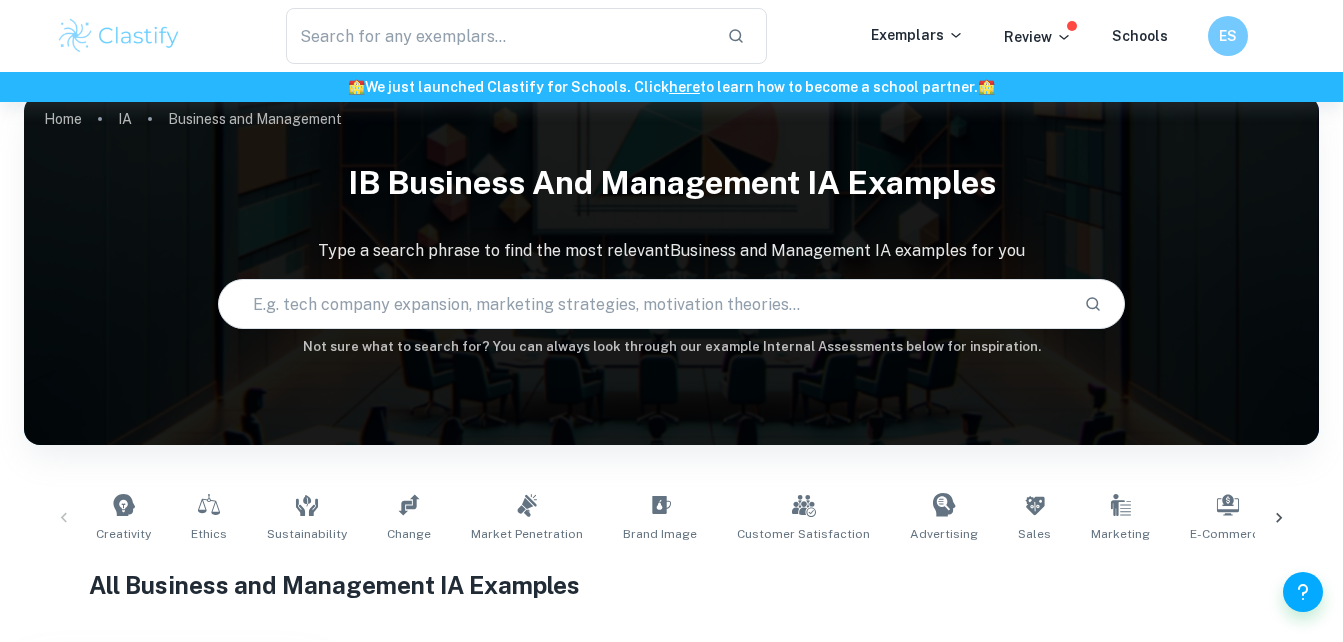 scroll, scrollTop: 0, scrollLeft: 0, axis: both 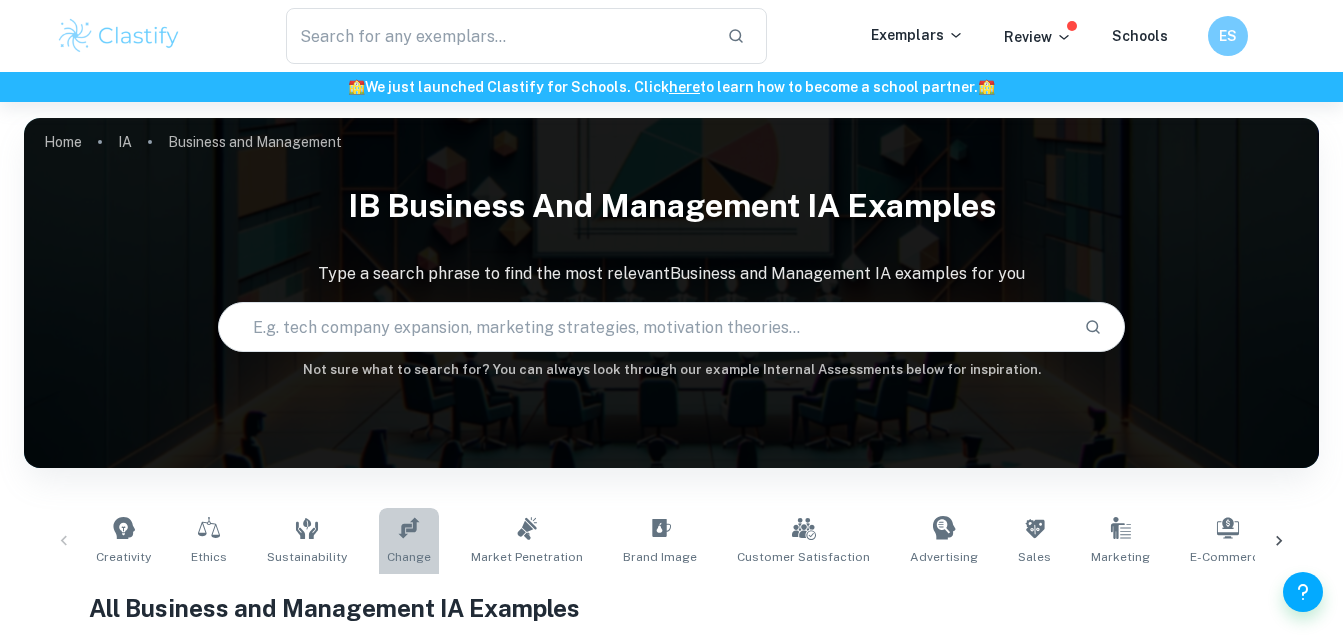 click on "Change" at bounding box center [409, 541] 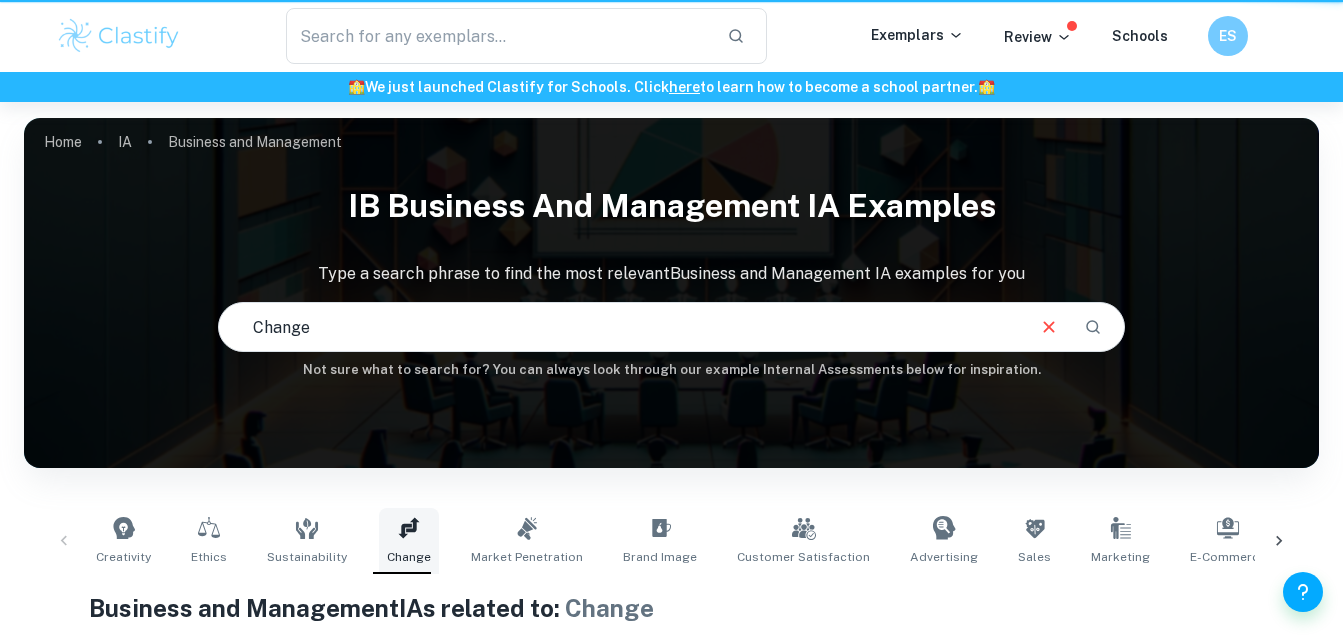 scroll, scrollTop: 332, scrollLeft: 0, axis: vertical 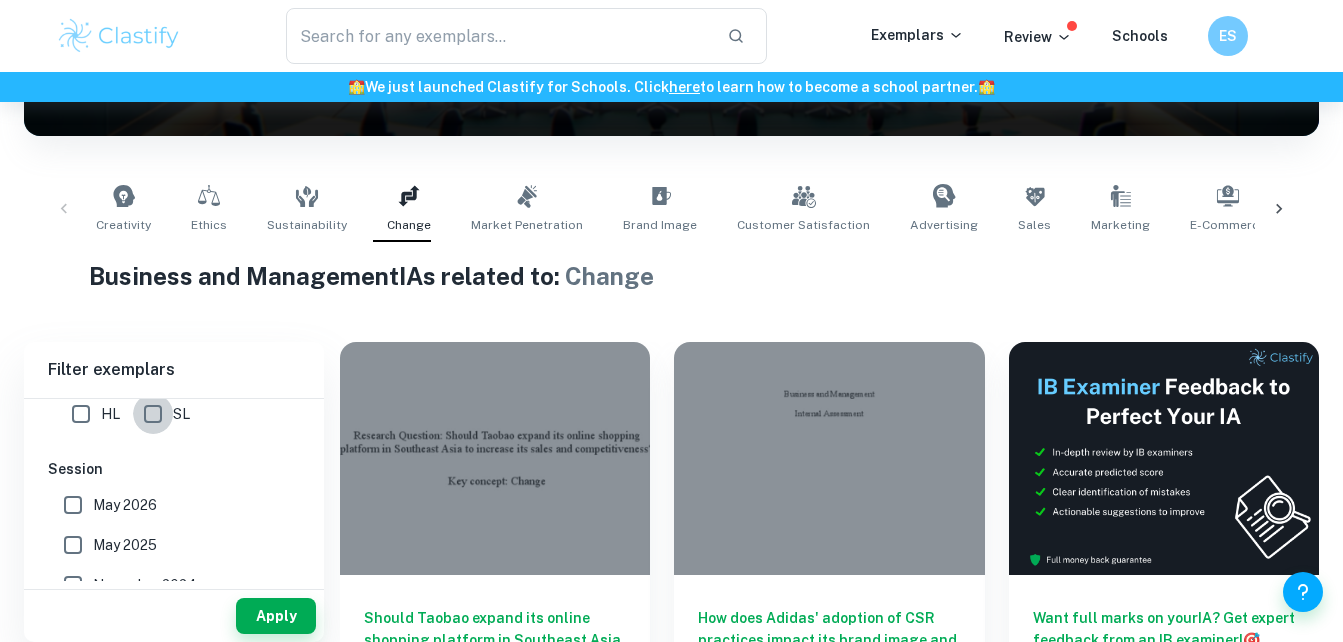 click on "SL" at bounding box center [153, 414] 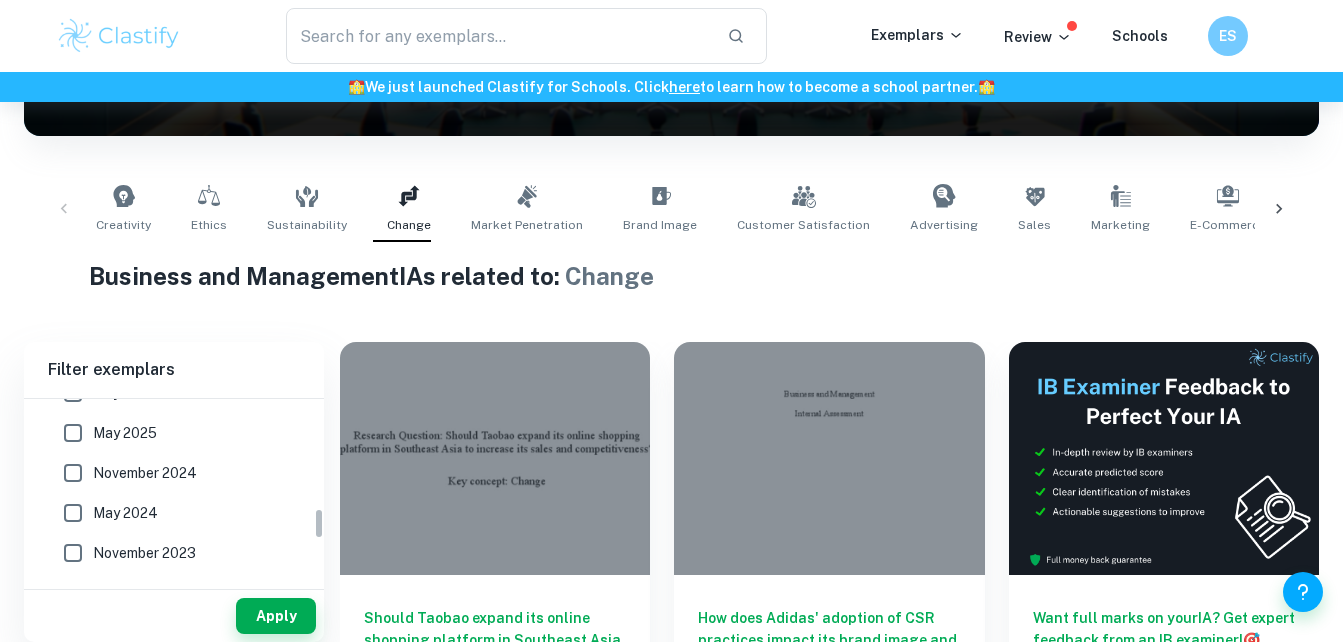 scroll, scrollTop: 650, scrollLeft: 0, axis: vertical 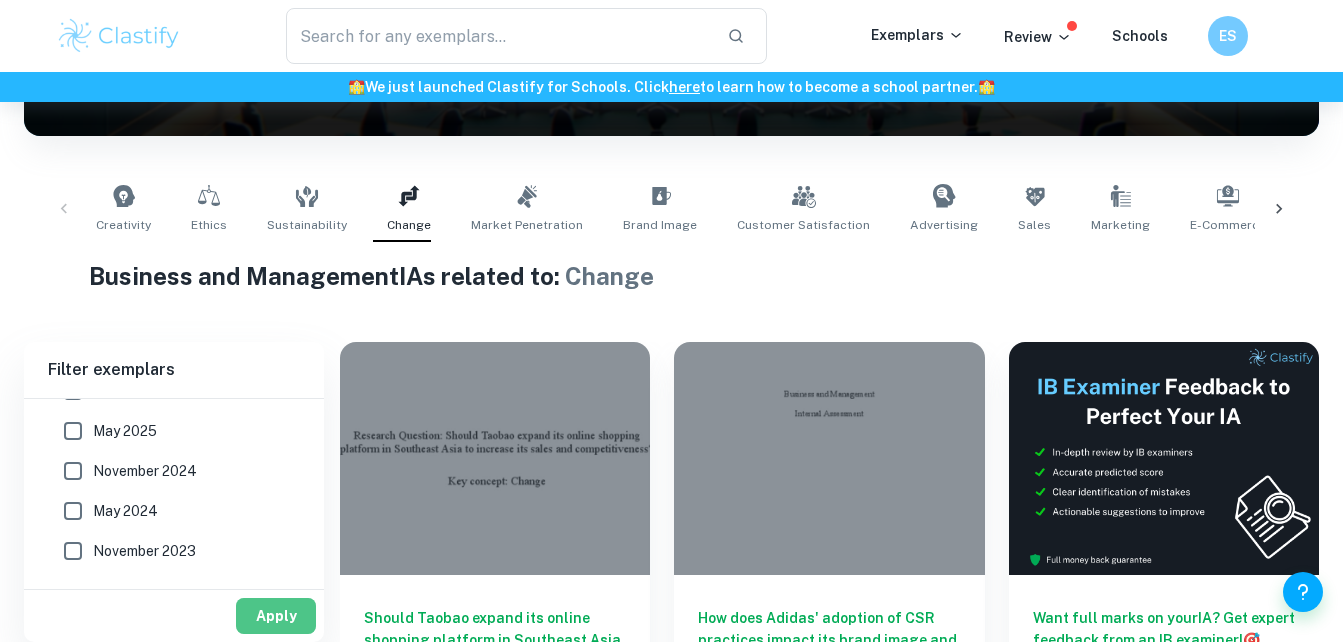 click on "Apply" at bounding box center [276, 616] 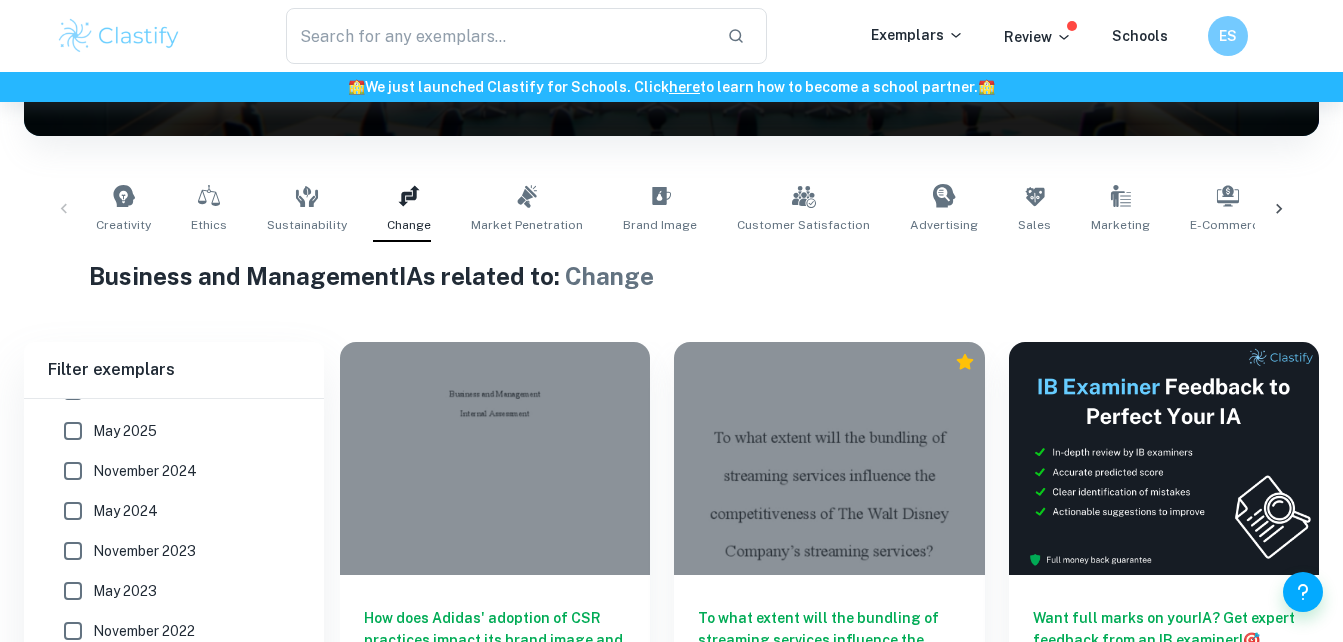 scroll, scrollTop: 585, scrollLeft: 0, axis: vertical 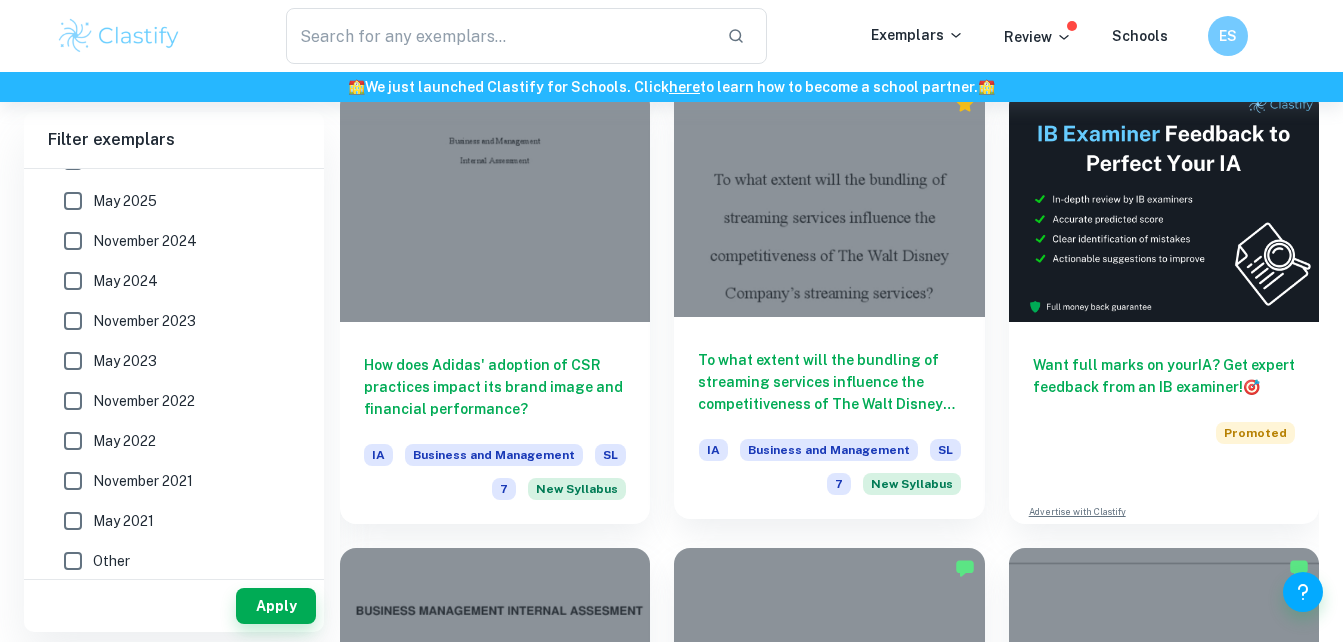 click on "To what extent will the bundling of streaming services influence the competitiveness of The Walt Disney Company’s streaming services?" at bounding box center (829, 382) 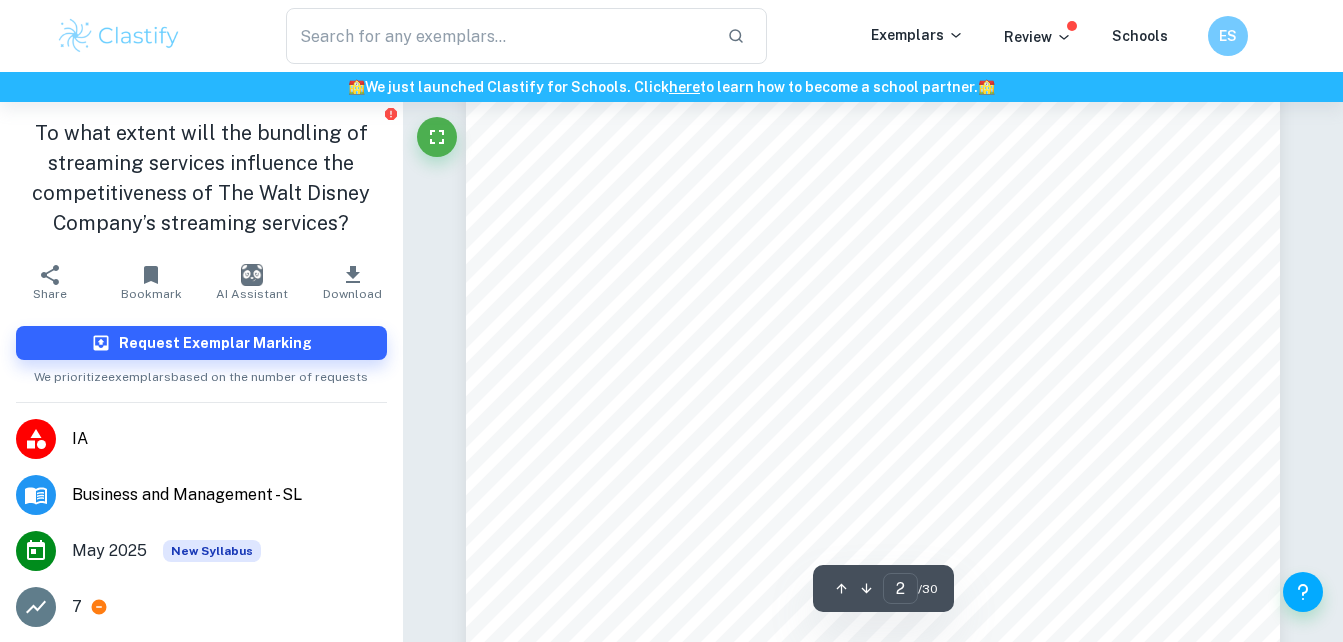 scroll, scrollTop: 1551, scrollLeft: 0, axis: vertical 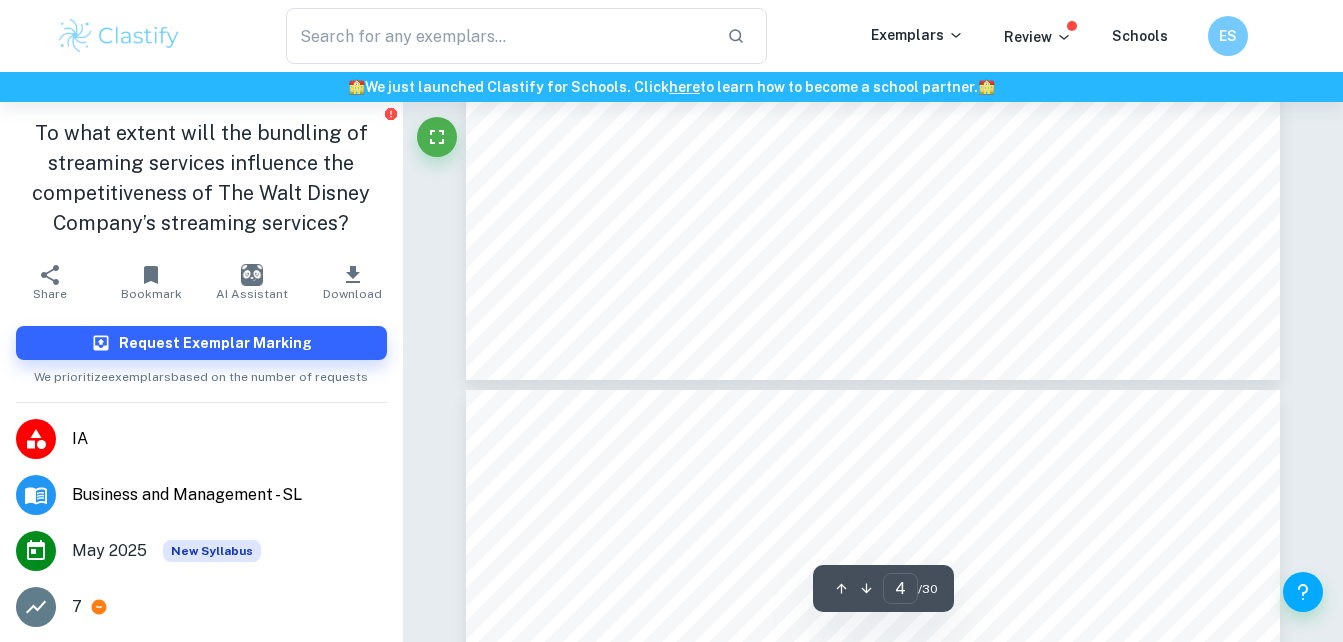 type on "5" 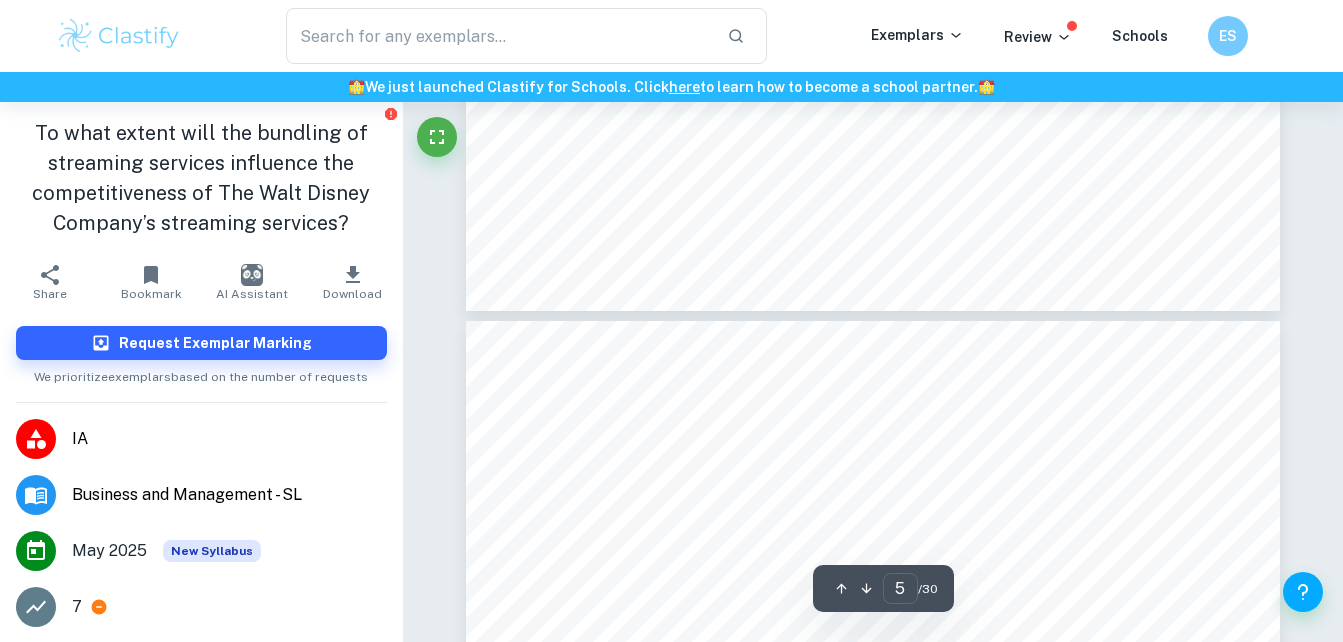 scroll, scrollTop: 4746, scrollLeft: 0, axis: vertical 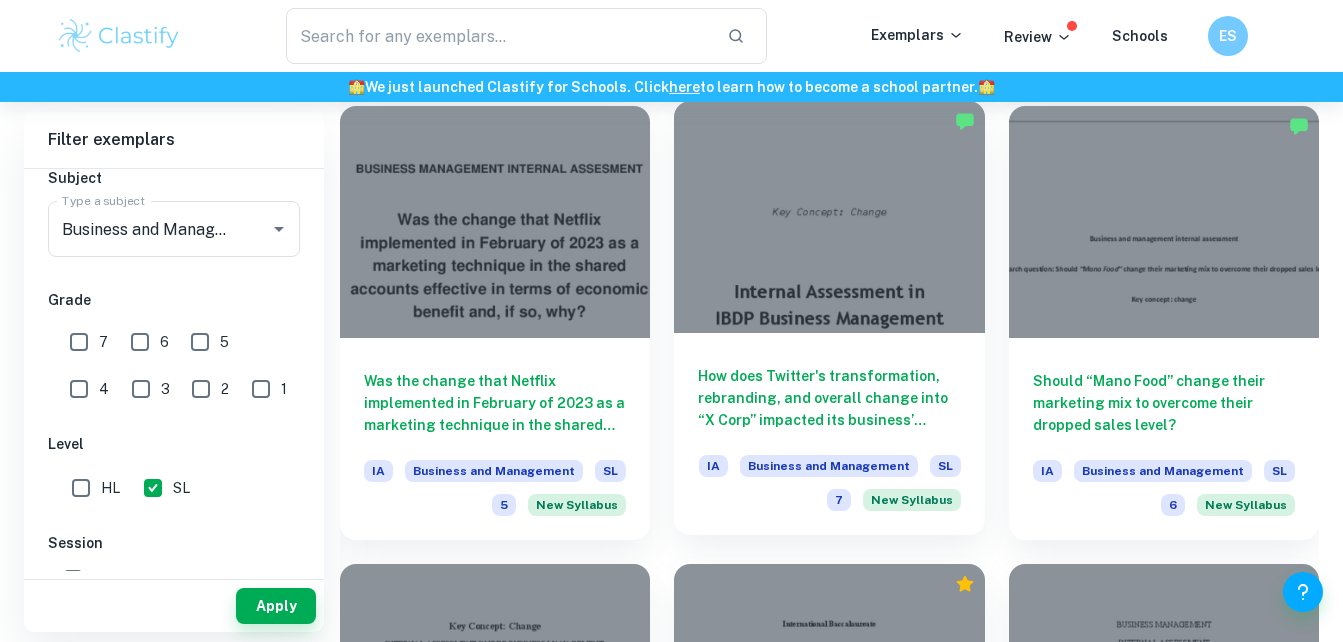 click on "How does Twitter's transformation, rebranding, and overall change  into “X Corp” impacted its business’ profitability?" at bounding box center [829, 398] 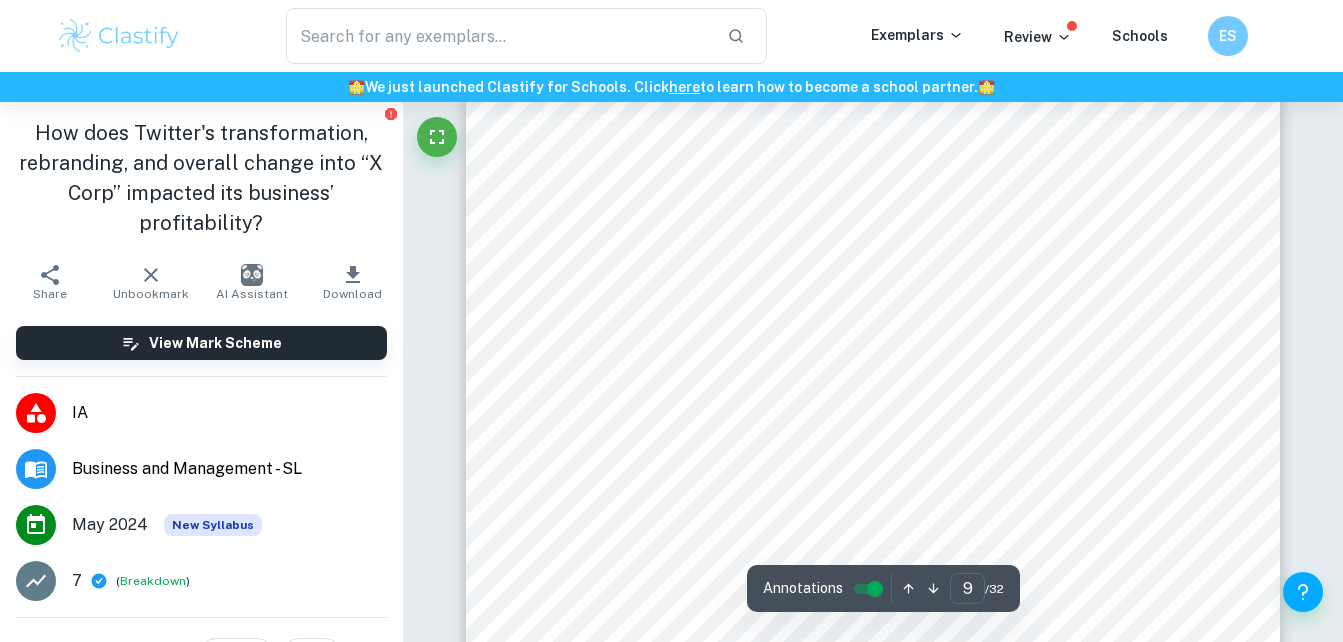 scroll, scrollTop: 9615, scrollLeft: 0, axis: vertical 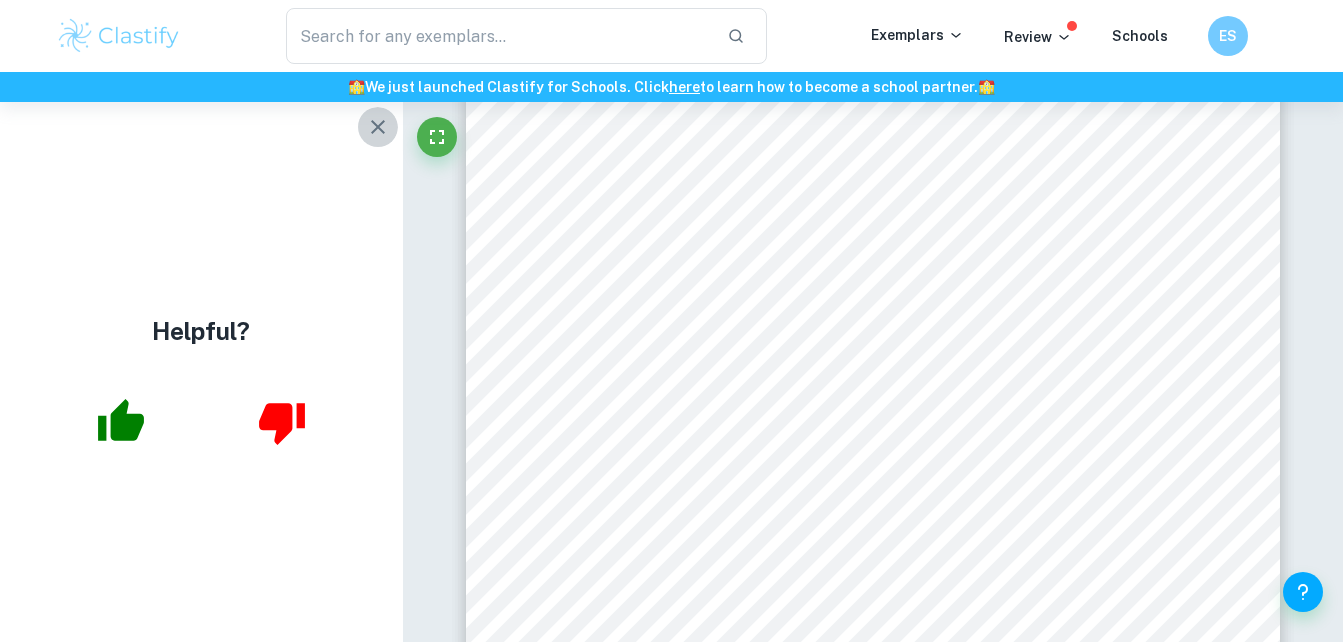 click 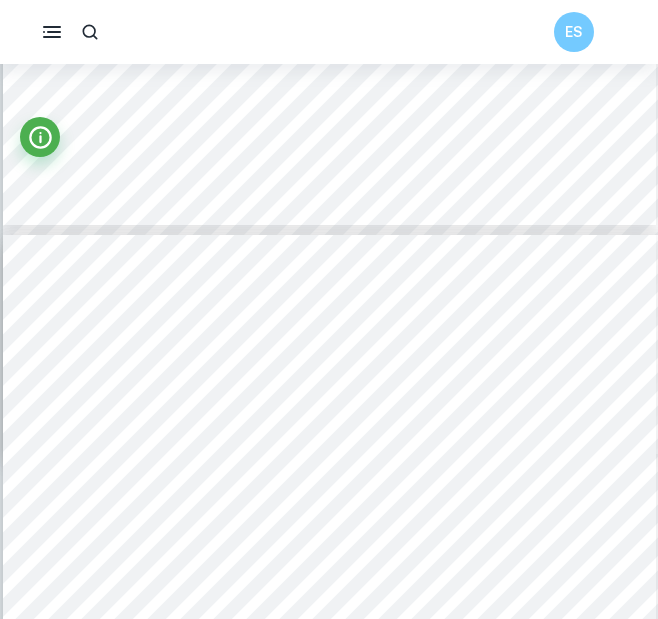 scroll, scrollTop: 26096, scrollLeft: 0, axis: vertical 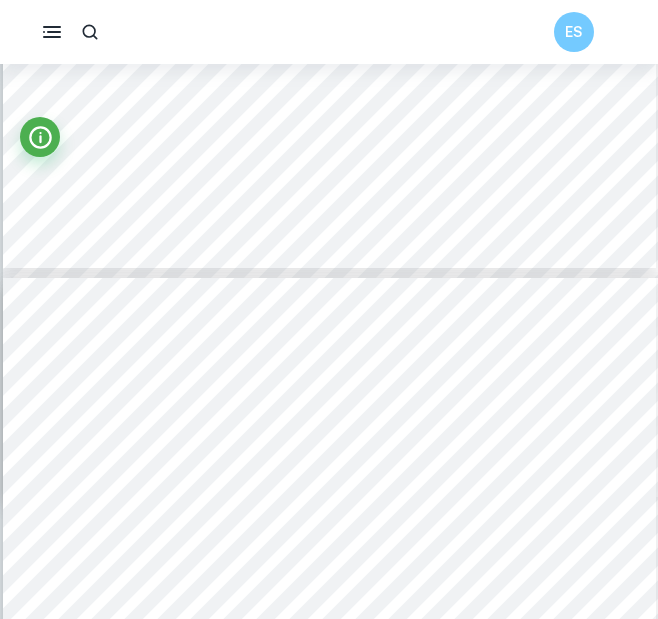 type on "9" 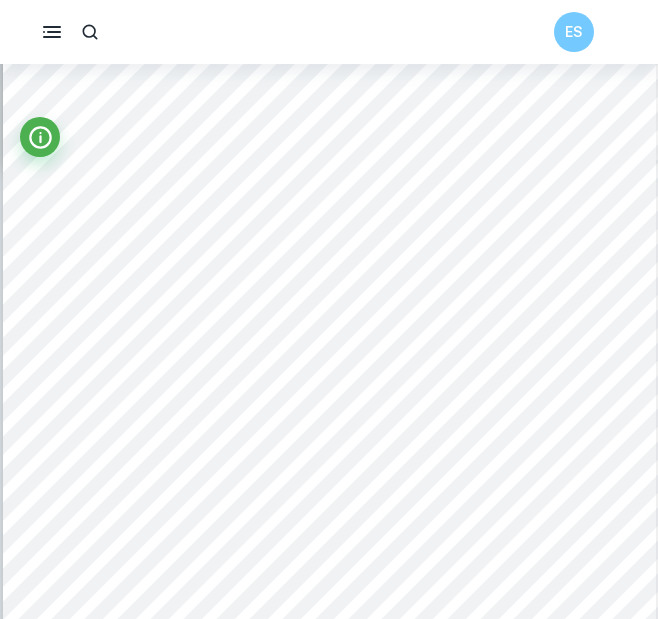 scroll, scrollTop: 7737, scrollLeft: 0, axis: vertical 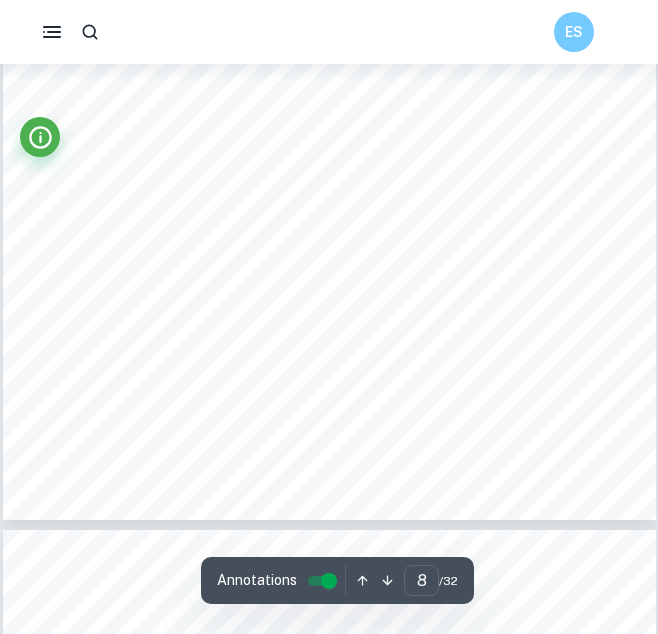 type on "9" 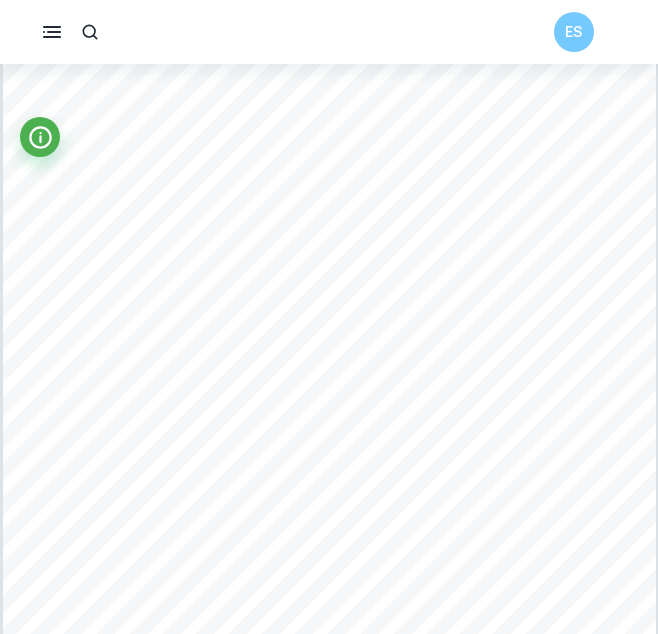 scroll, scrollTop: 7854, scrollLeft: 0, axis: vertical 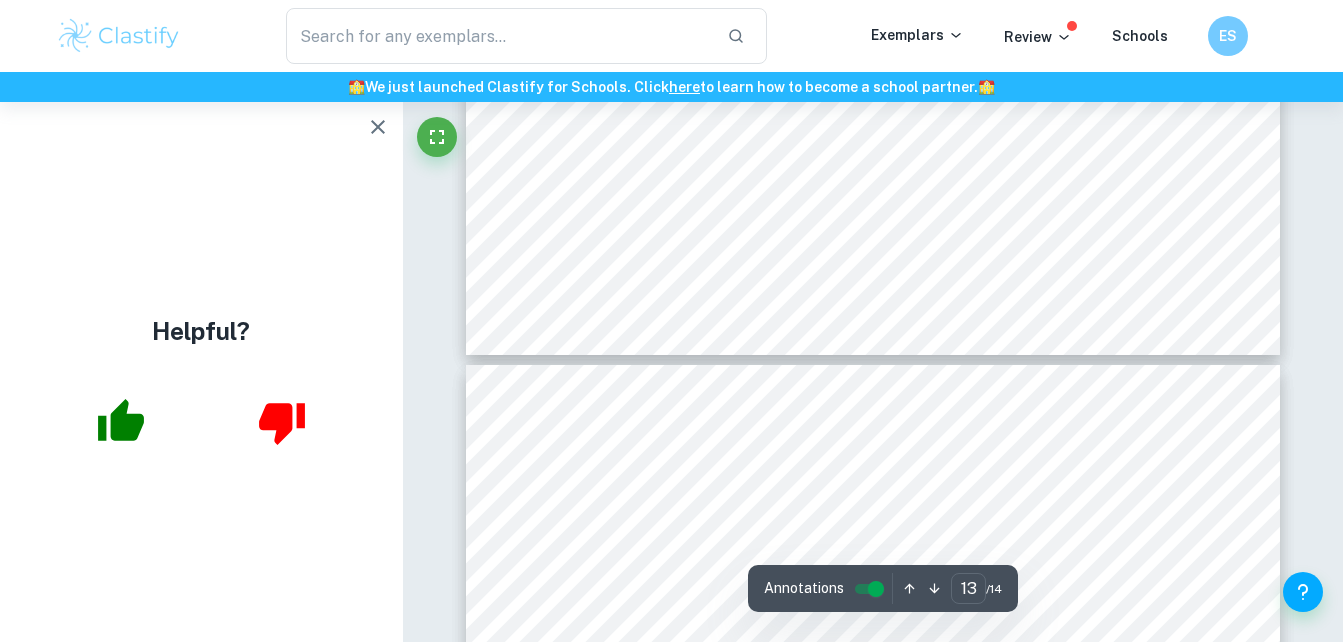 type on "12" 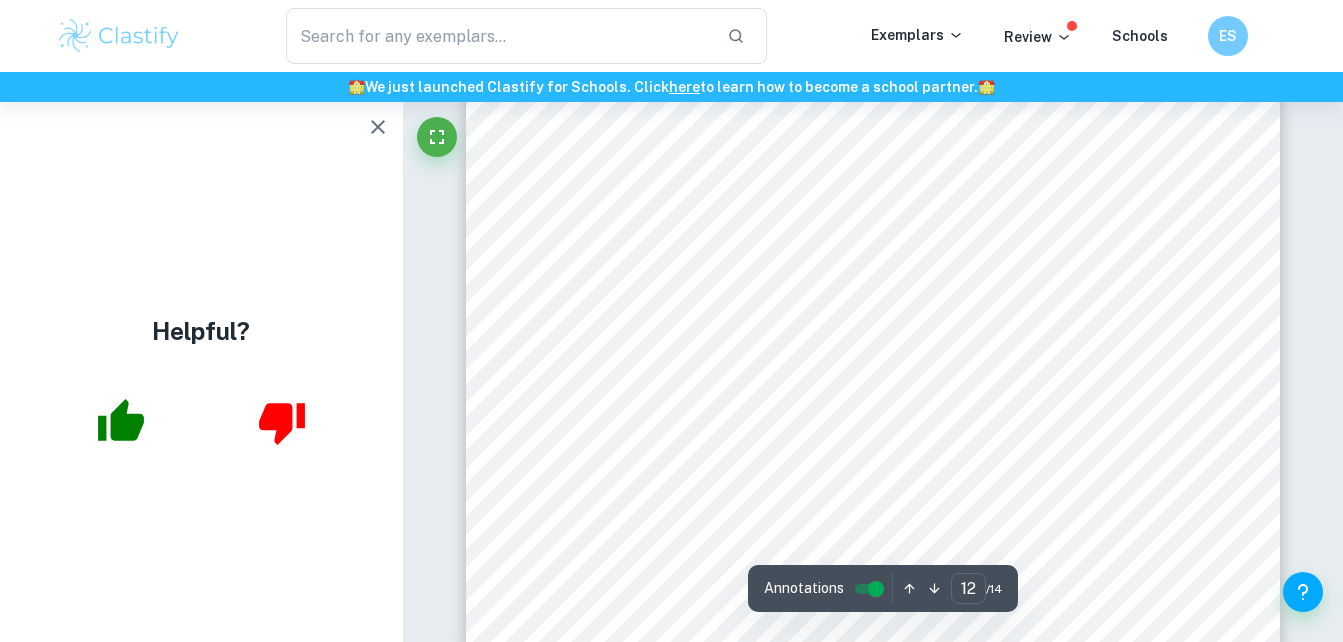 scroll, scrollTop: 13542, scrollLeft: 0, axis: vertical 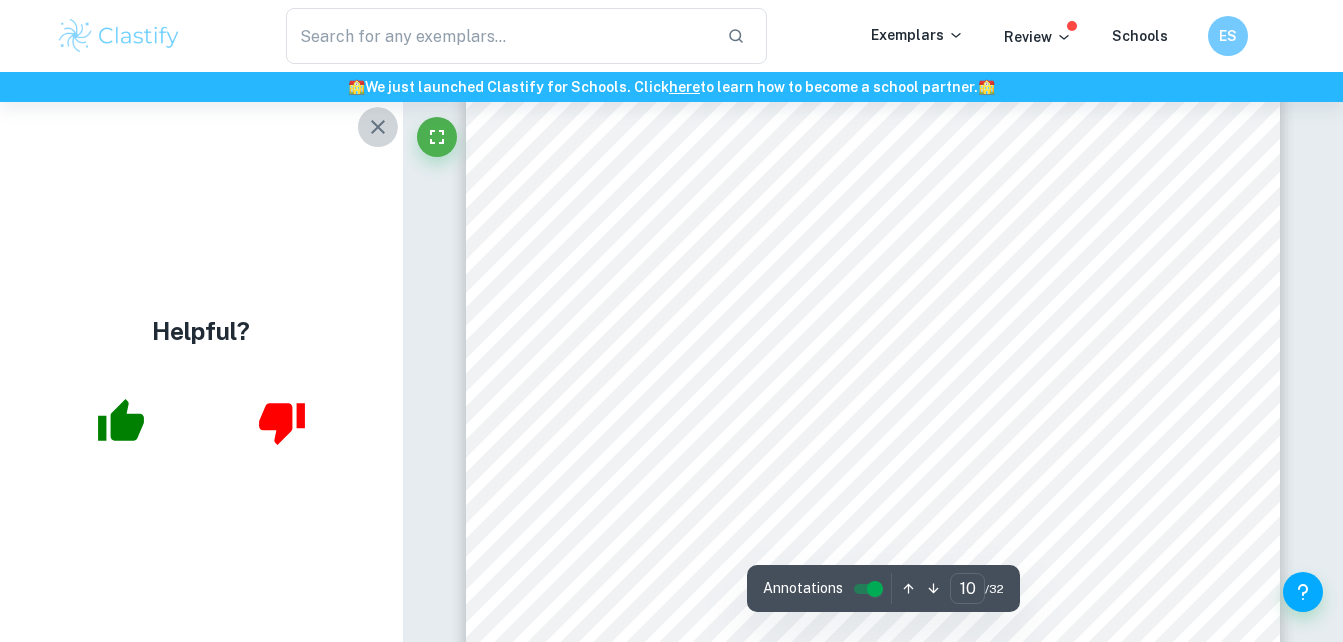 click 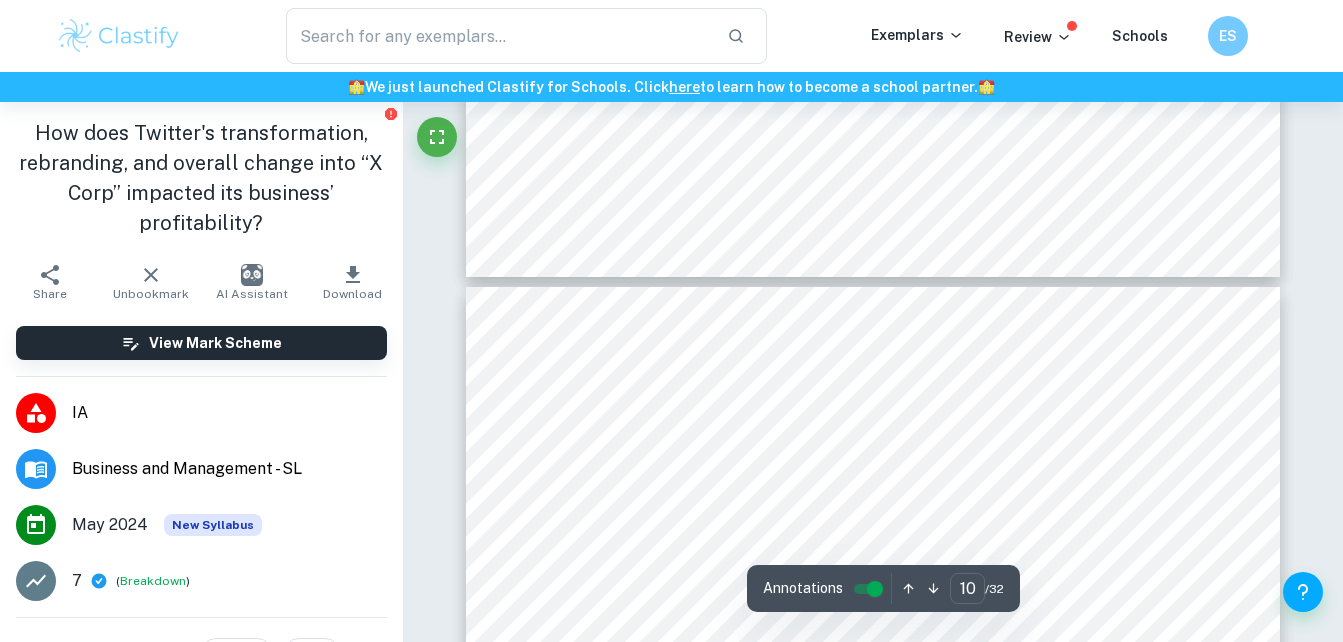 type on "9" 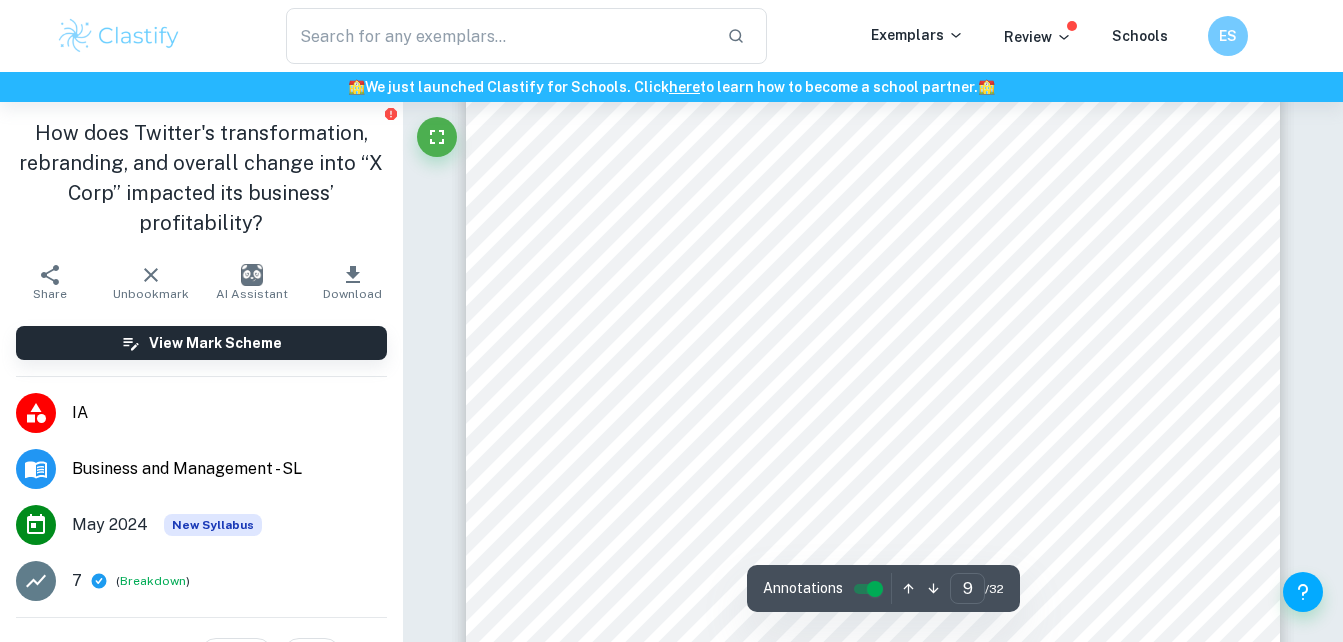 scroll, scrollTop: 9641, scrollLeft: 0, axis: vertical 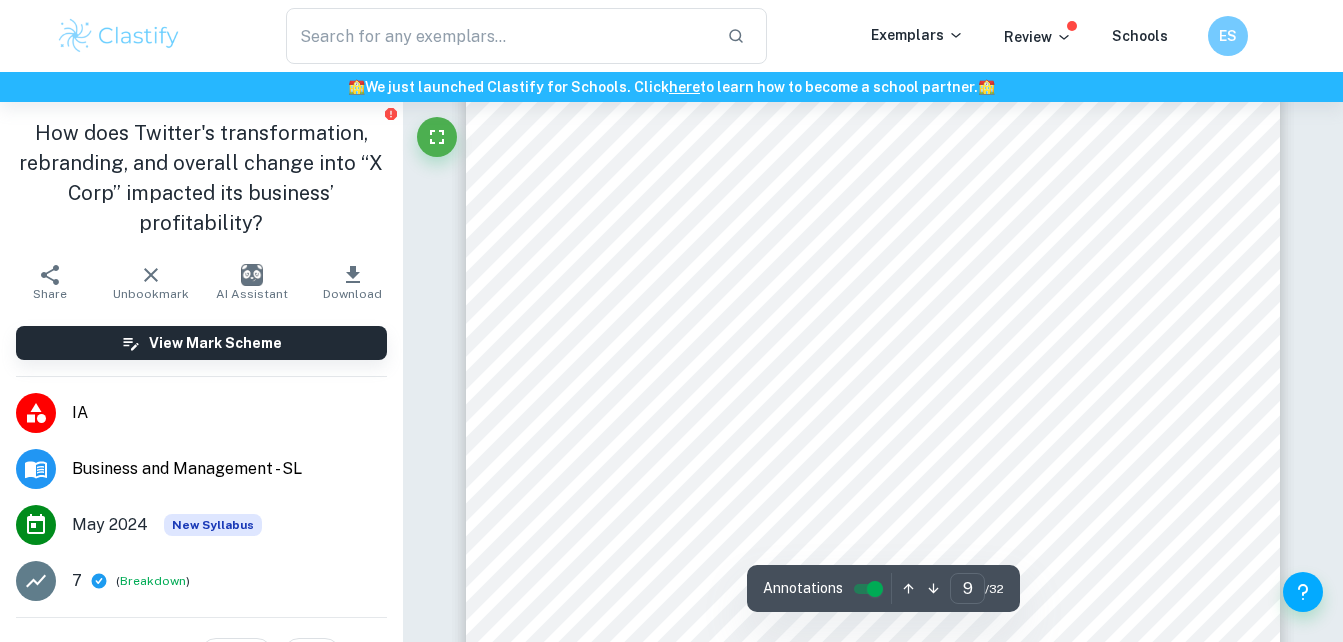 click on "generaBng   changes   Elon implemented, such as debt or cost savings. Hence, it is necessary to also consider Proût Margin to analyze Twi<er9s ûnancial trends as well. 3.2 Net Profit Margin Proûtability raBos is used to evaluate a company9s proût in relaBons other features. Speciûcally, the Net Proût Margin (NPM) compares net proût against sales revenue. Hence, comparing NPM prior and succeeding the   change   provides concrete data of the company9s proûtability, accounBng for all other factors and not just the ability to generate revenue   . The raBo is calculated as follows: 26 However, it is important to note that oûcial ûnancial ûgures aVer the   change   are unavailable as Elon took the company private by Q3 of 2022   . This is a major limitaBon as data for 2022 could 27 only be esBmated using known costs and expenses ûgures. Regardless, data of Twi<er for ûscal years 2020 and 2021 are gathered from supporBng document #4 of 2023 and presented   : 28   changes   in Twi<er9s costs   29 ûgure" at bounding box center [873, 485] 